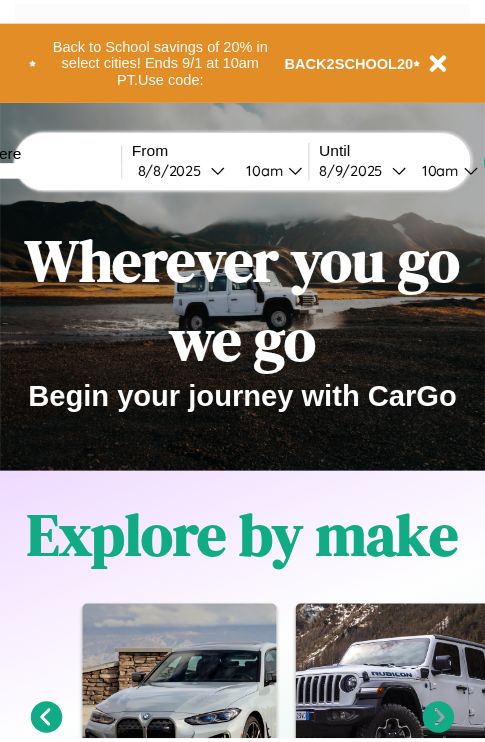 scroll, scrollTop: 0, scrollLeft: 0, axis: both 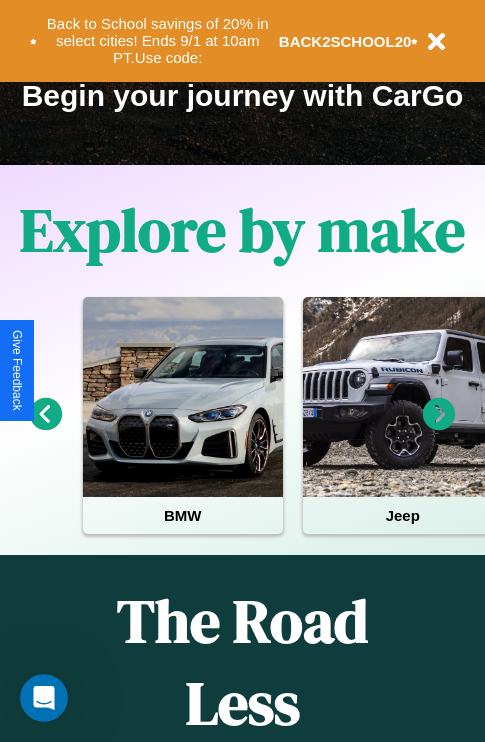 click 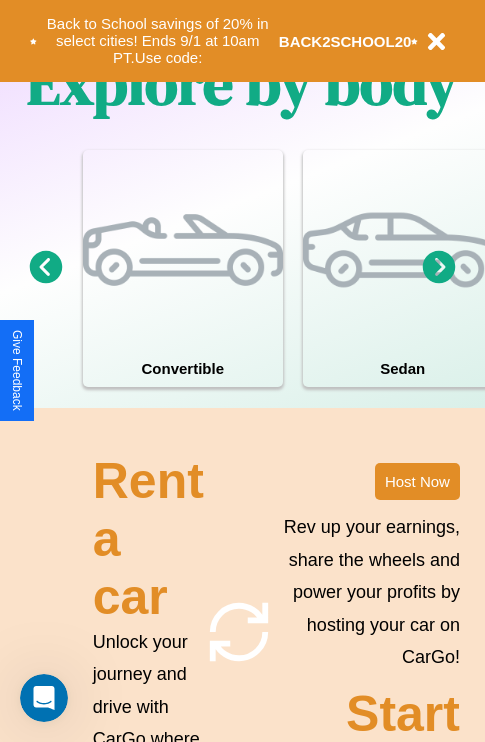 scroll, scrollTop: 1558, scrollLeft: 0, axis: vertical 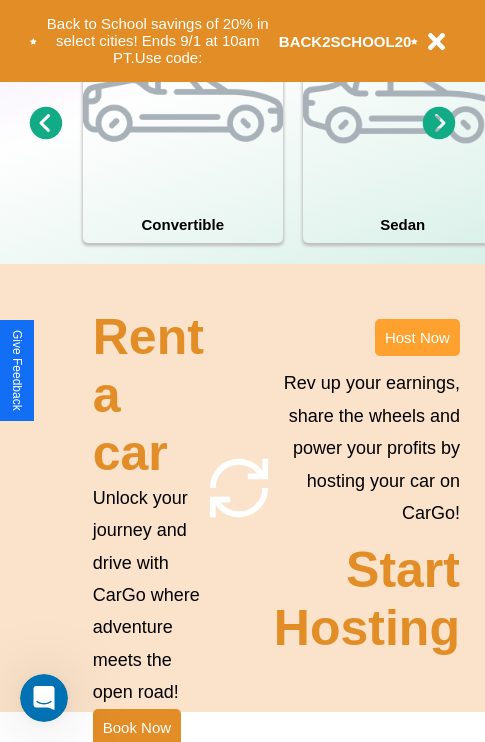 click on "Host Now" at bounding box center (417, 337) 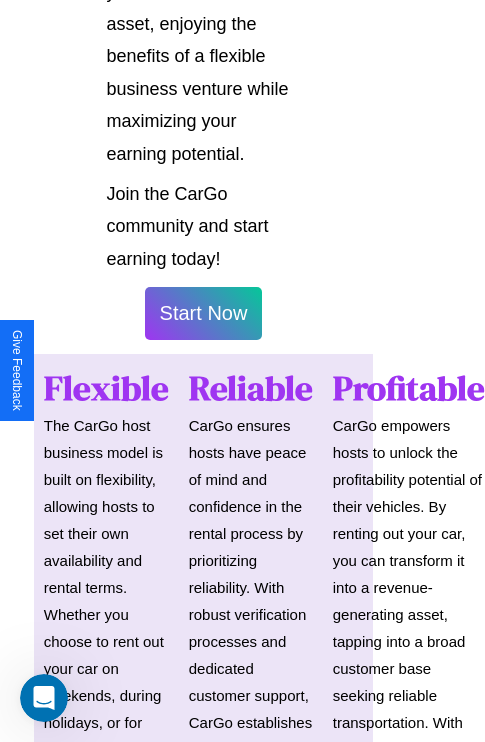 scroll, scrollTop: 1417, scrollLeft: 39, axis: both 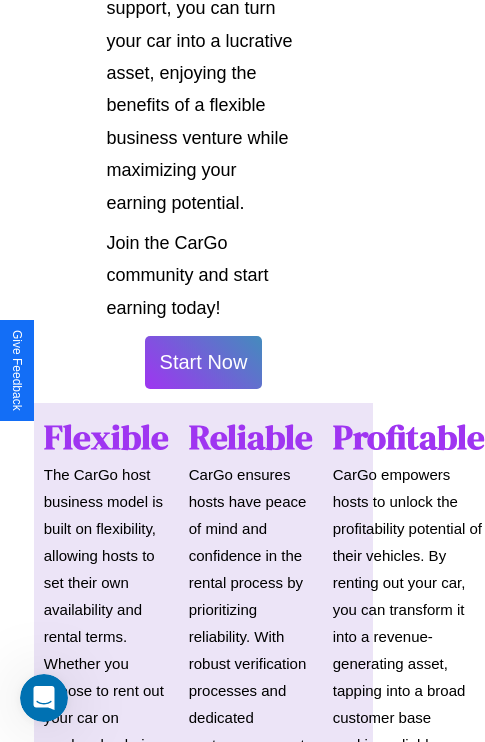 click on "Start Now" at bounding box center (204, 362) 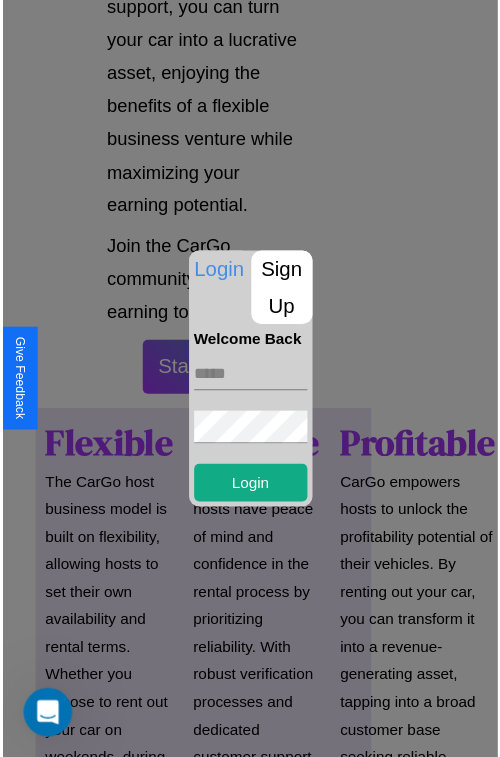scroll, scrollTop: 1417, scrollLeft: 34, axis: both 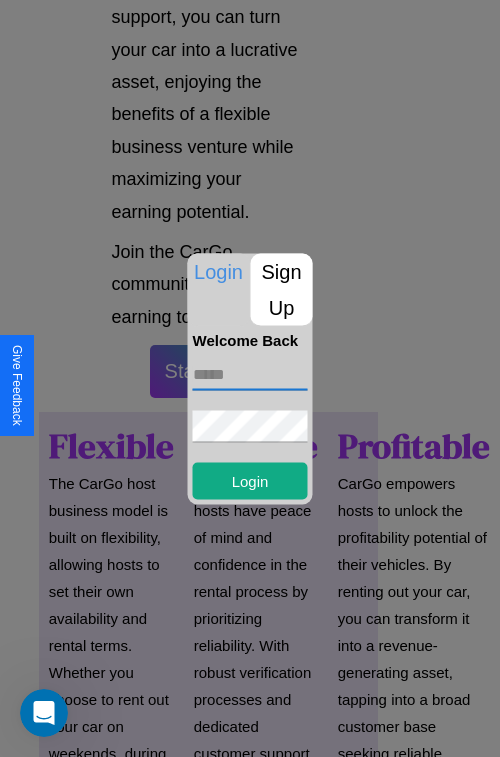 click at bounding box center [250, 374] 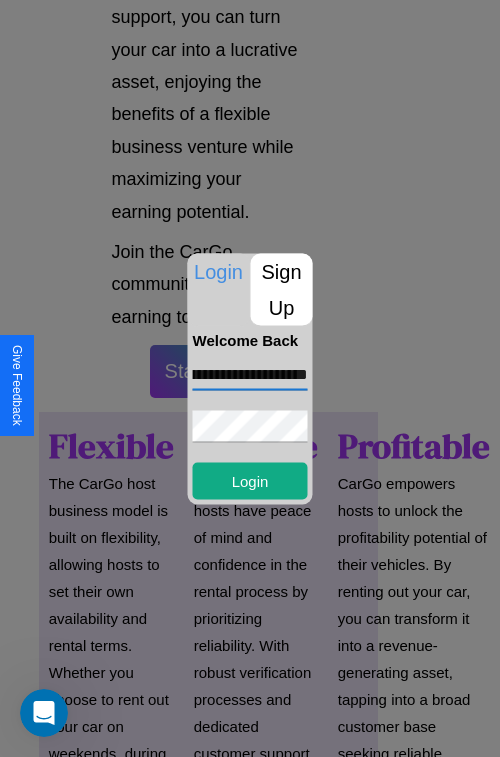 scroll, scrollTop: 0, scrollLeft: 104, axis: horizontal 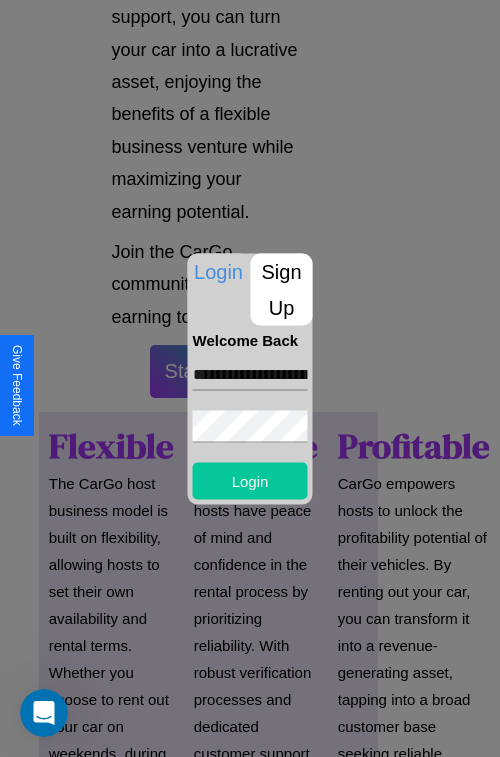 click on "Login" at bounding box center (250, 480) 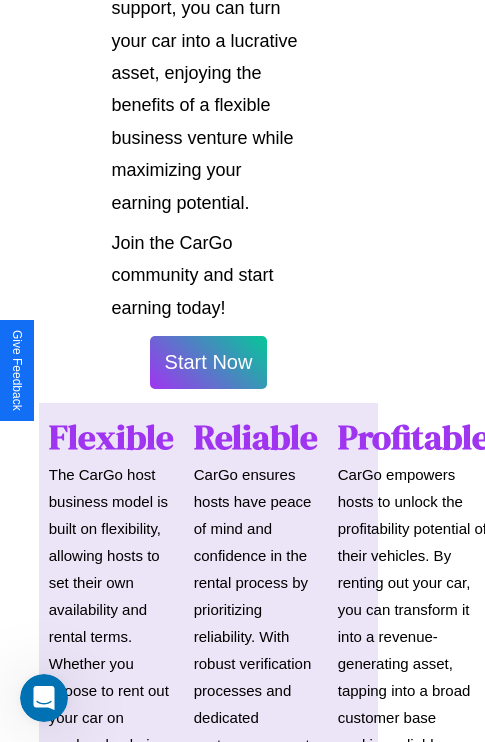scroll, scrollTop: 1419, scrollLeft: 34, axis: both 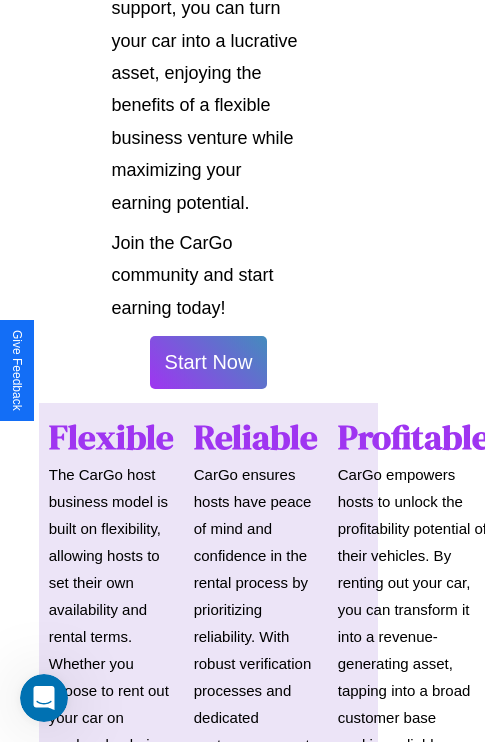 click on "Start Now" at bounding box center (209, 362) 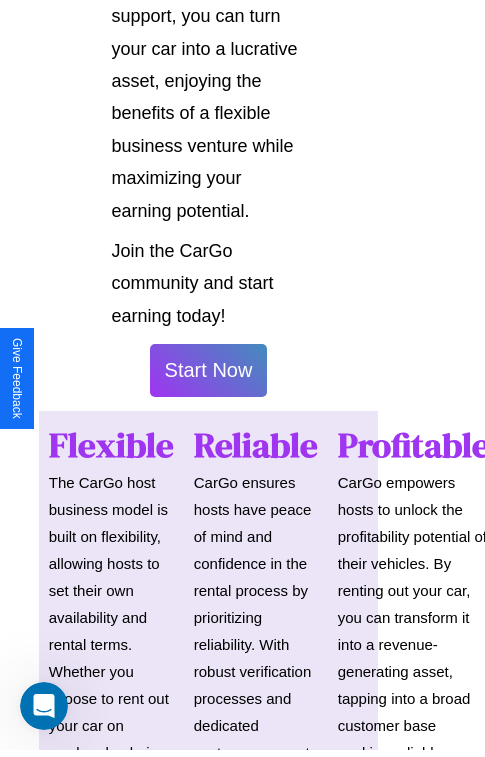 scroll, scrollTop: 0, scrollLeft: 0, axis: both 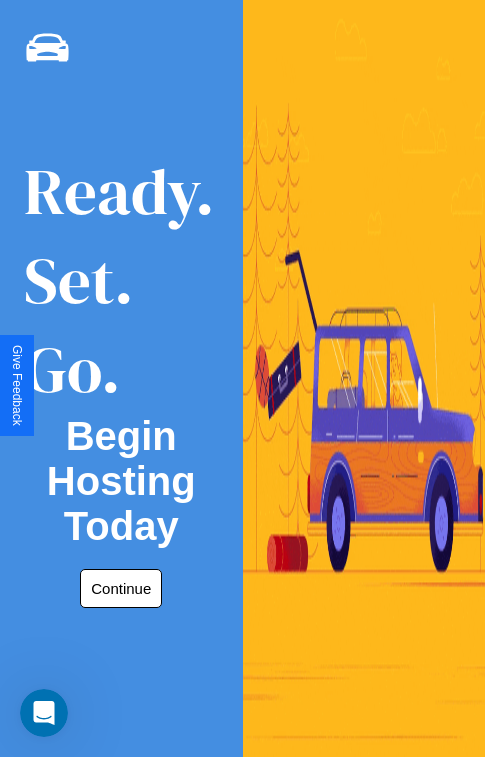 click on "Continue" at bounding box center [121, 588] 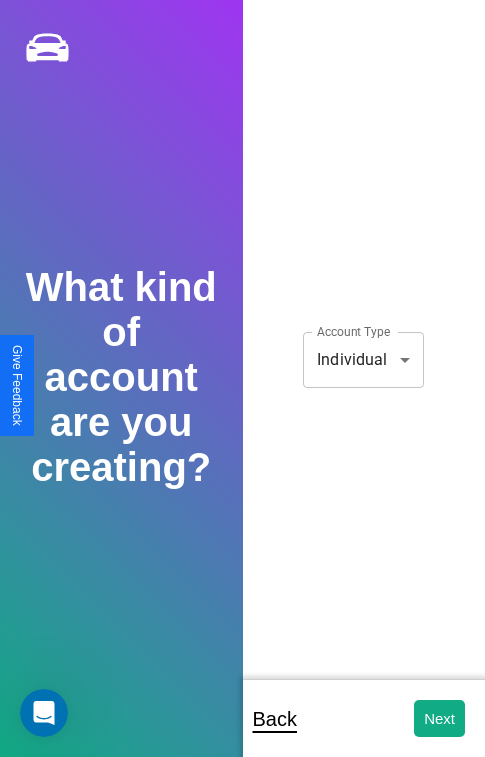 click on "**********" at bounding box center (242, 392) 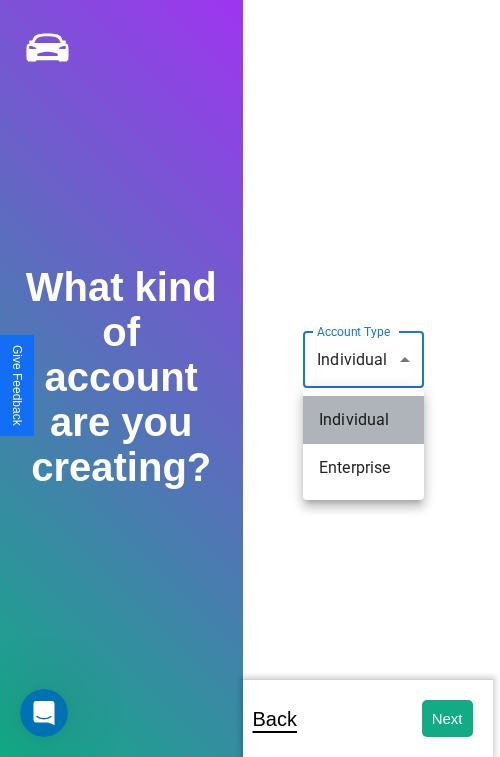 click on "Individual" at bounding box center [363, 420] 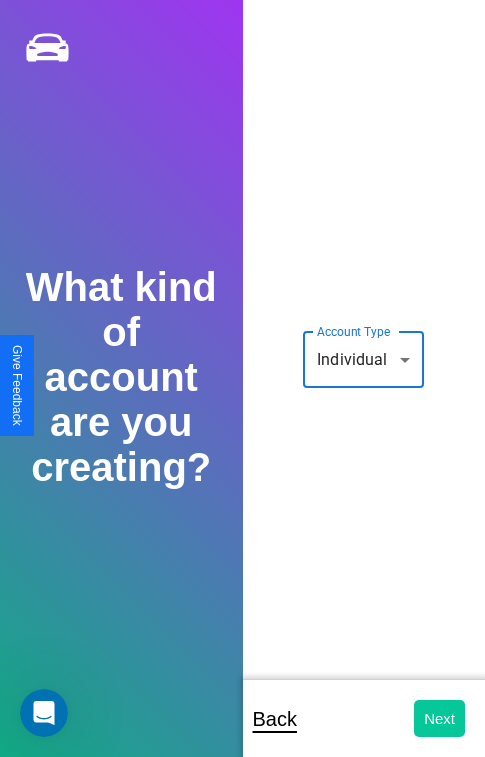 click on "Next" at bounding box center [439, 718] 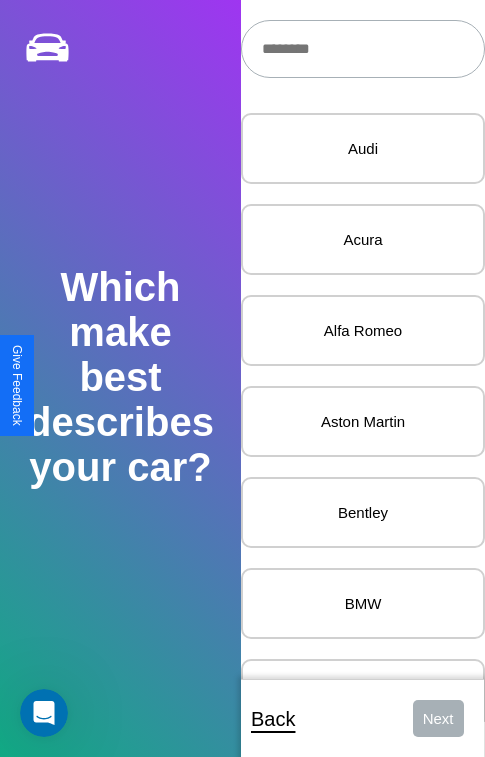 scroll, scrollTop: 27, scrollLeft: 0, axis: vertical 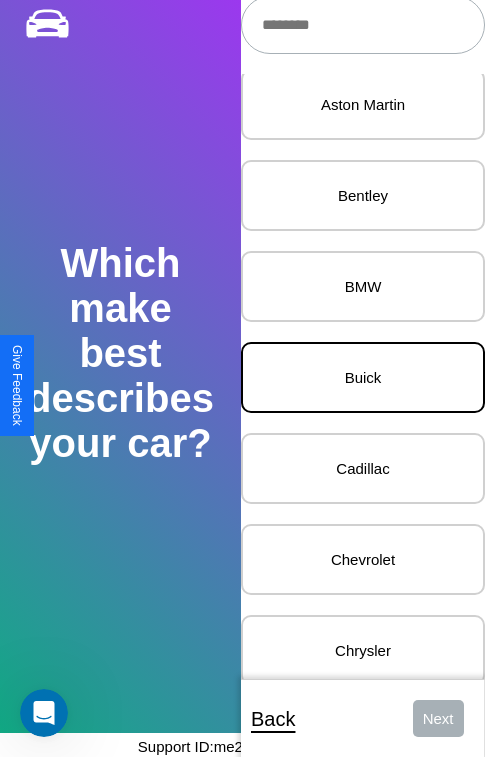 click on "Buick" at bounding box center [363, 377] 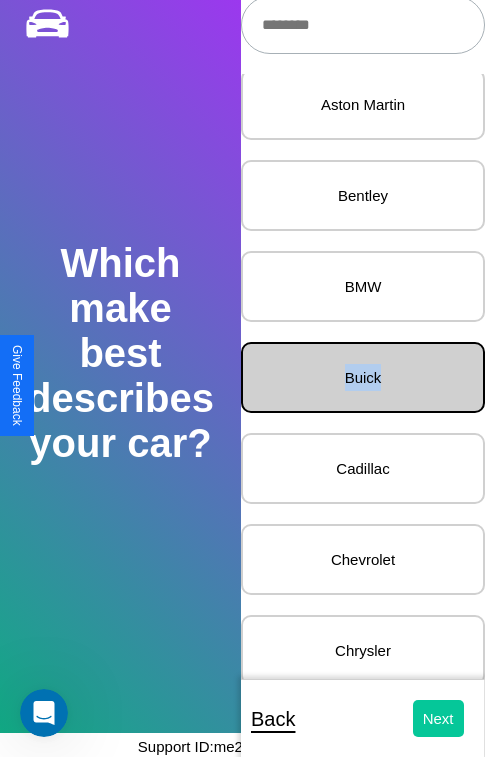 click on "Next" at bounding box center [438, 718] 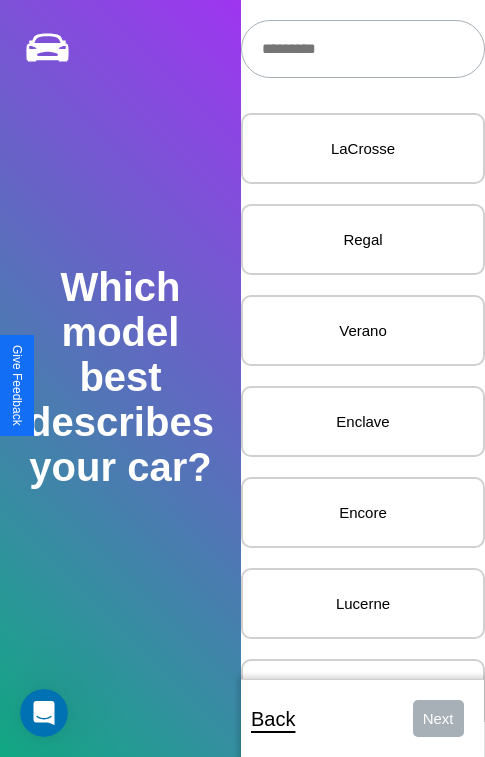 scroll, scrollTop: 27, scrollLeft: 0, axis: vertical 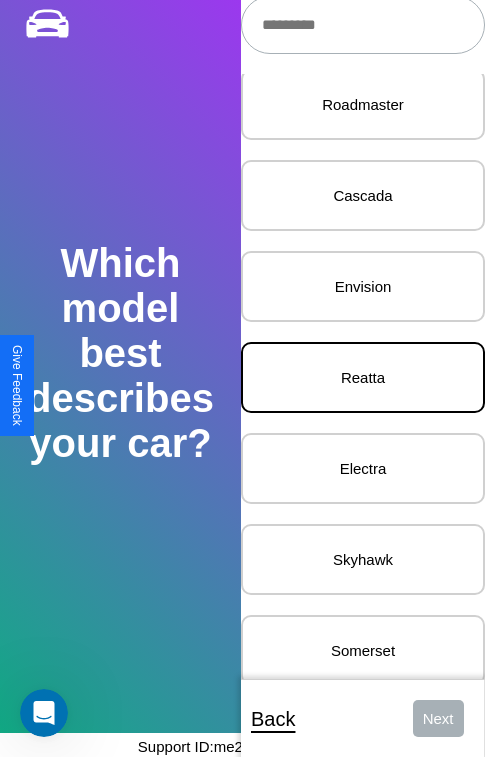 click on "Reatta" at bounding box center (363, 377) 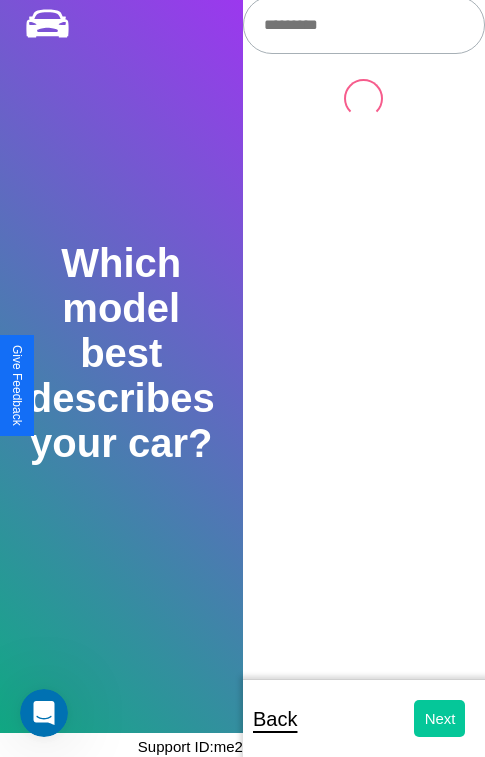 click on "Next" at bounding box center [439, 718] 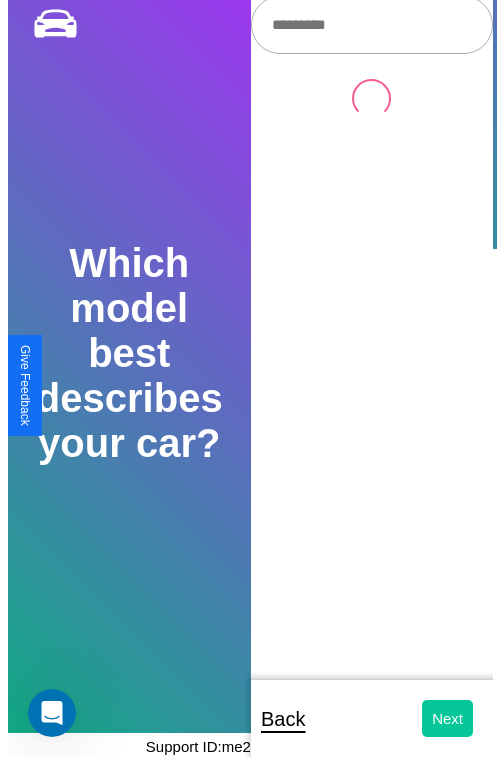 scroll, scrollTop: 0, scrollLeft: 0, axis: both 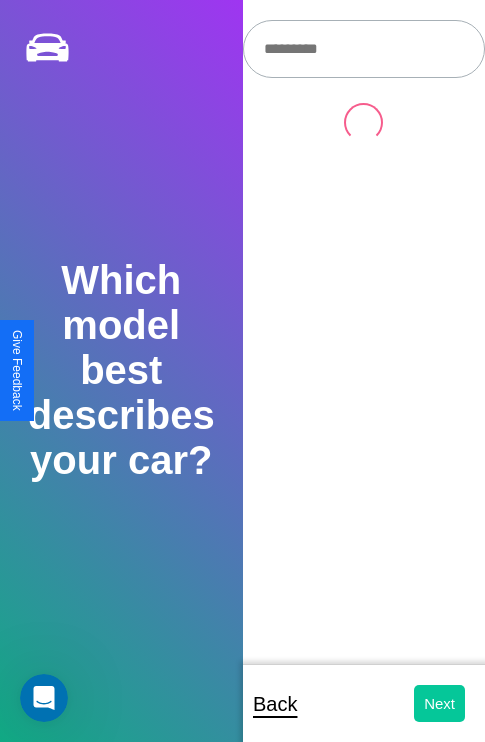 select on "*****" 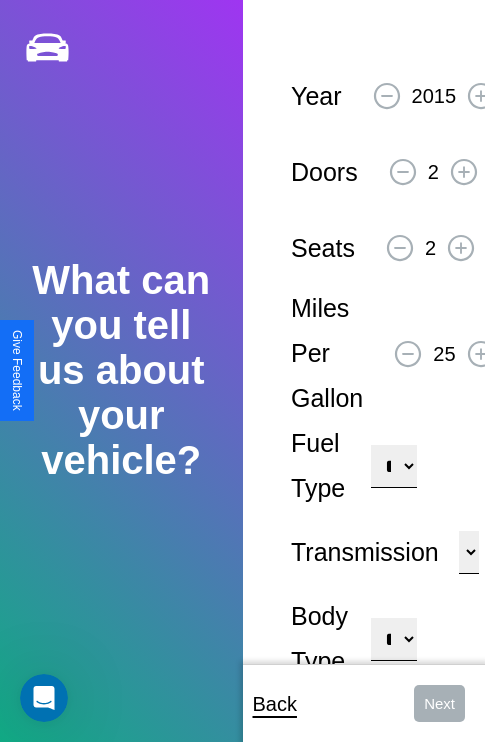 click 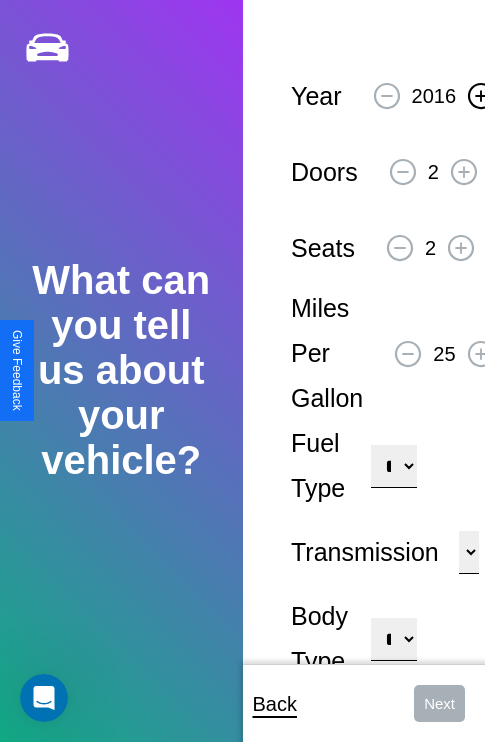 click 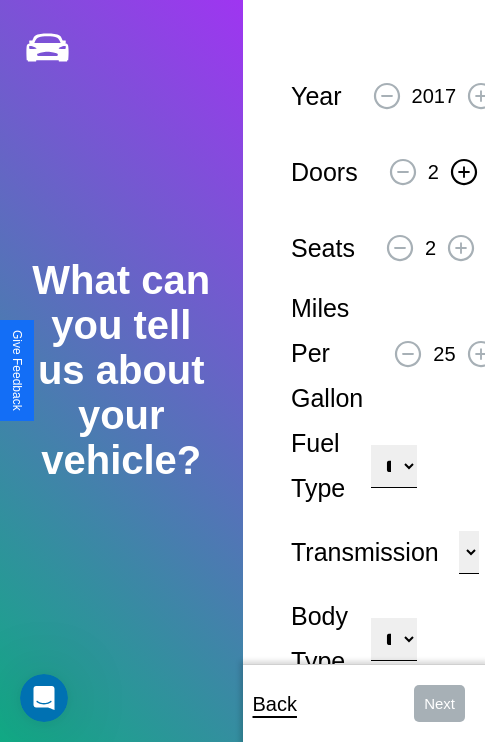 click 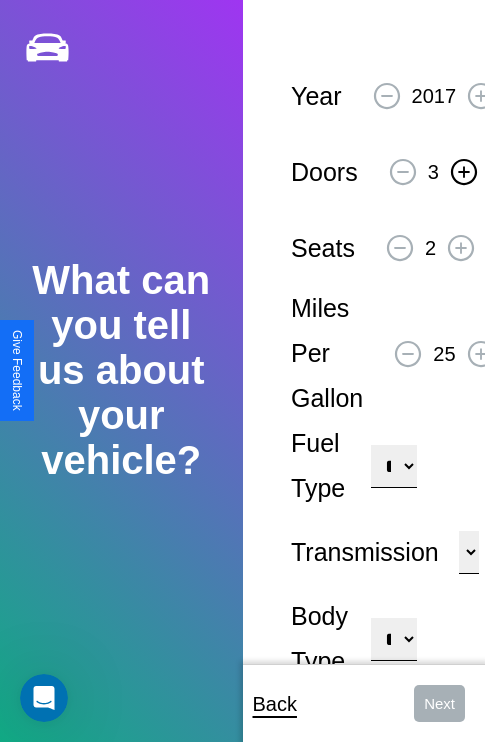click 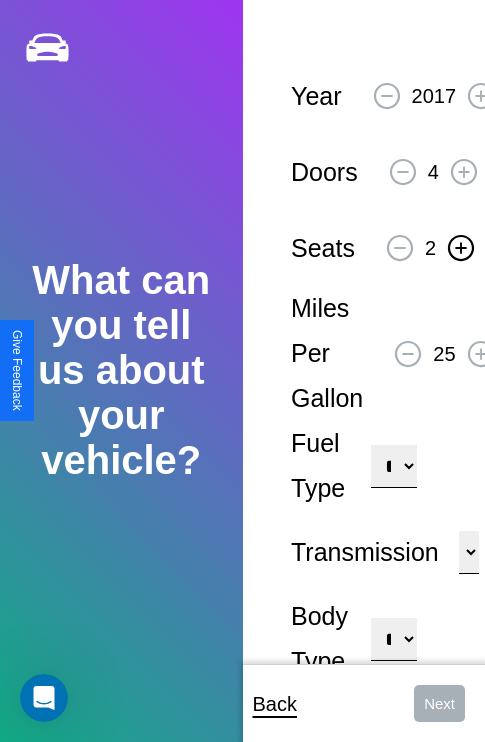 click 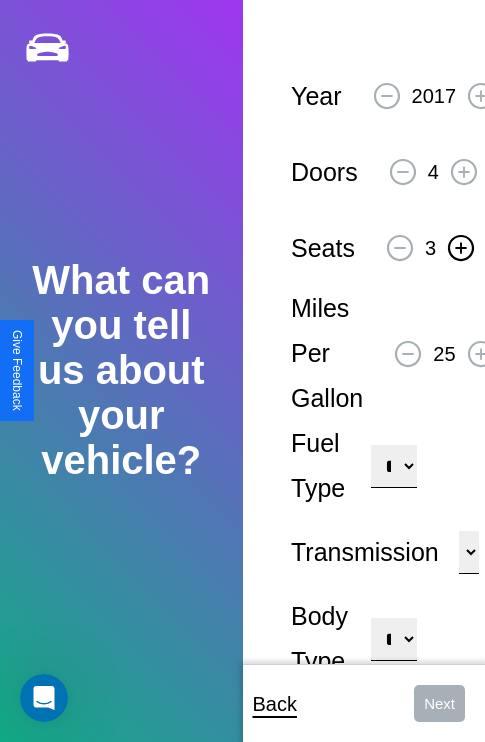 click 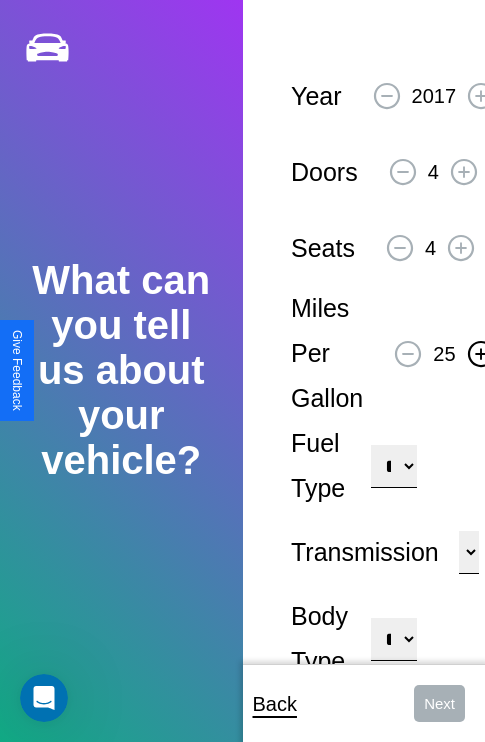 click 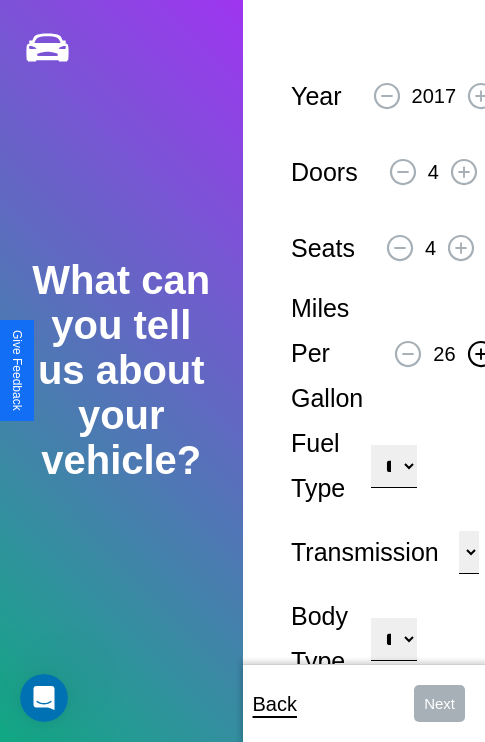 click 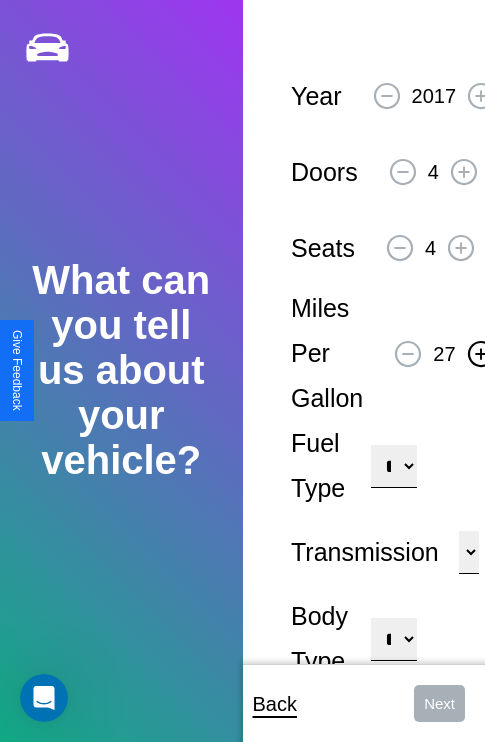 click 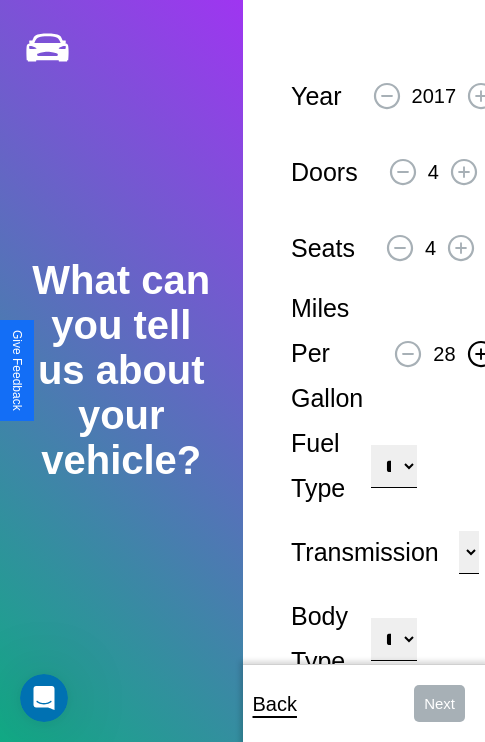 click 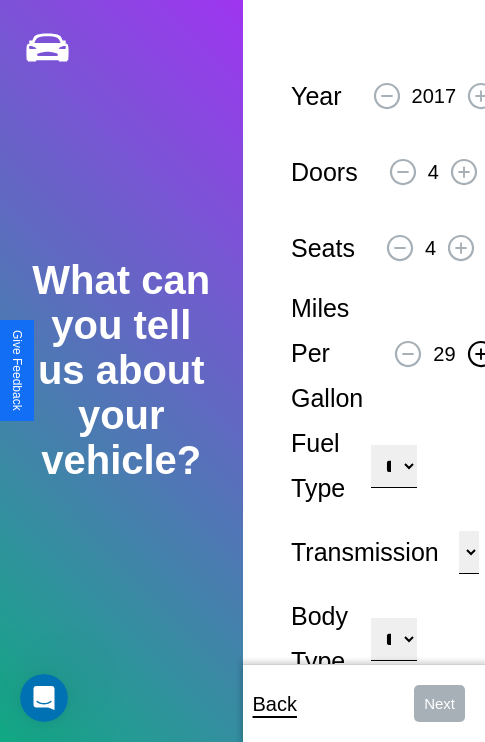 click 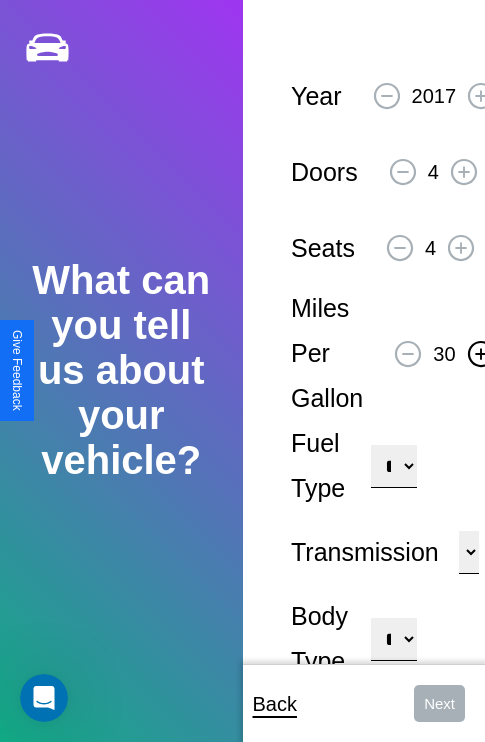 click on "**********" at bounding box center (393, 466) 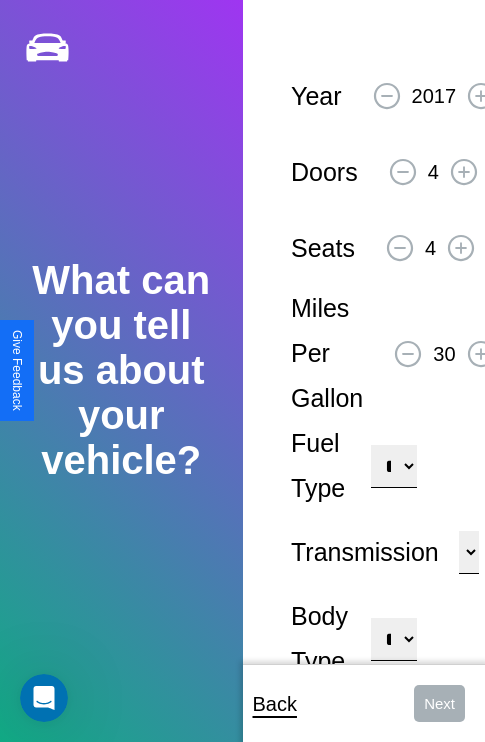 select on "******" 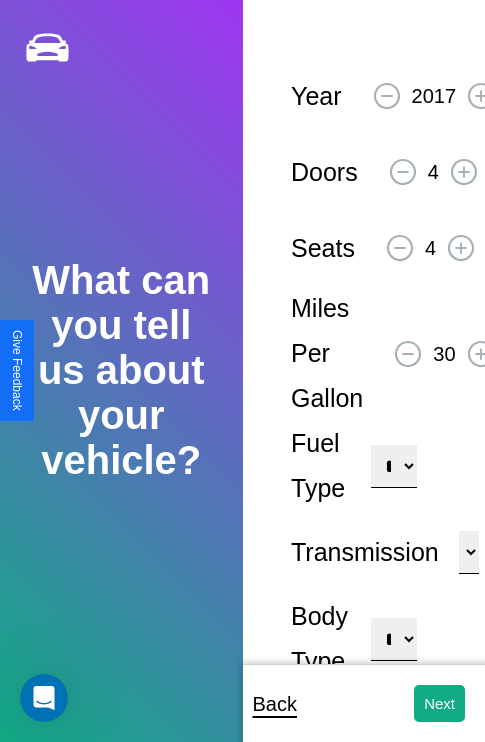 click on "**********" at bounding box center (393, 639) 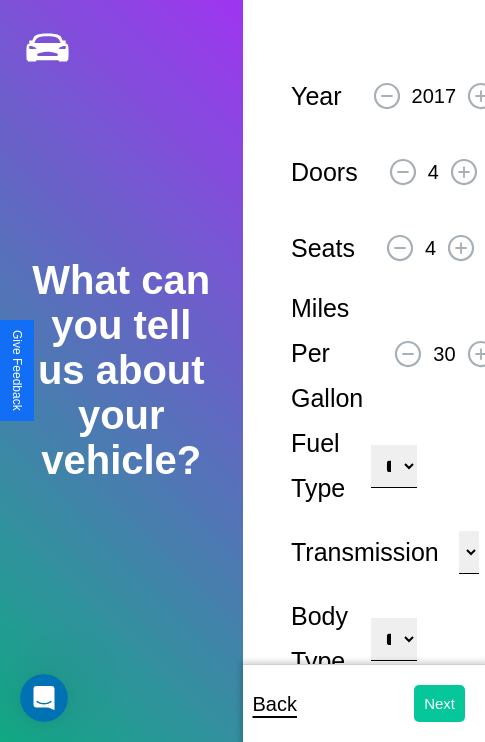 click on "Next" at bounding box center (439, 703) 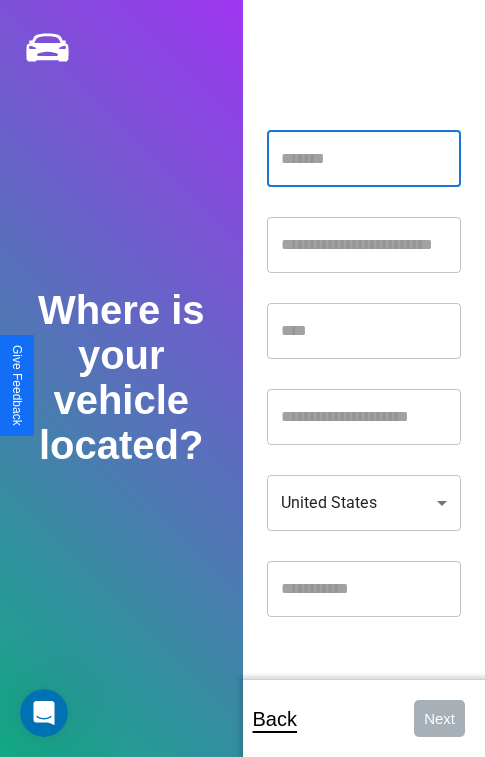 click at bounding box center (364, 159) 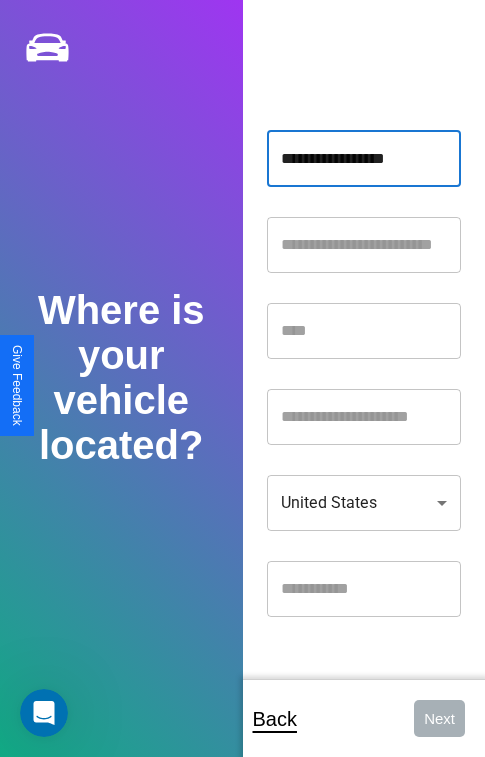 type on "**********" 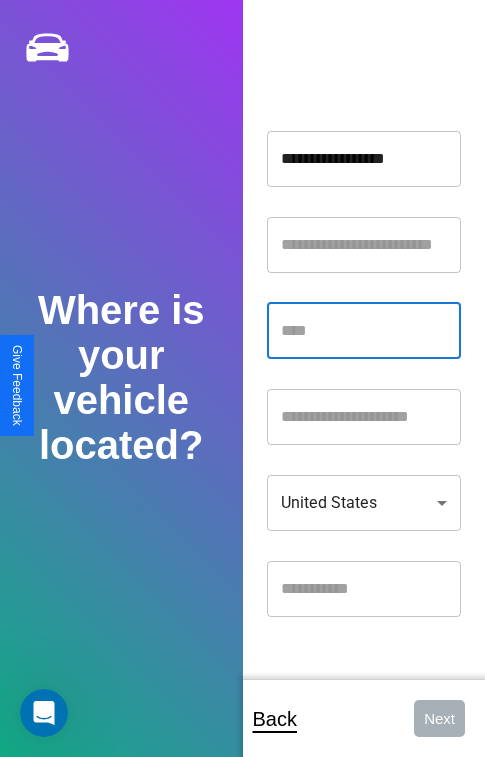 click at bounding box center [364, 331] 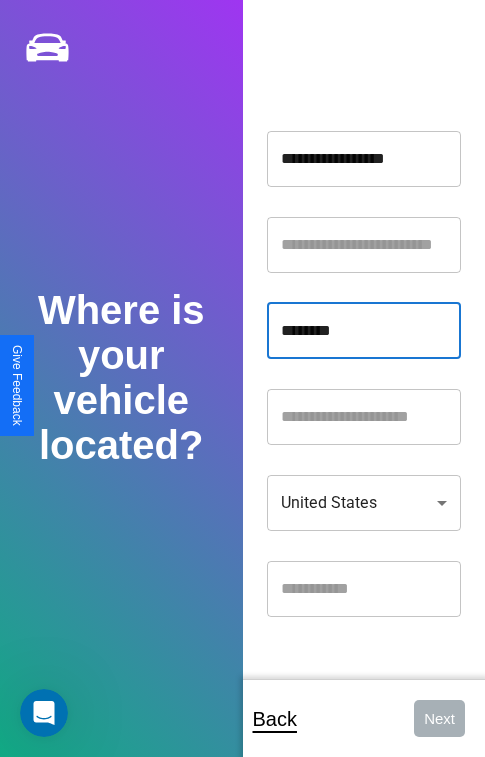 type on "********" 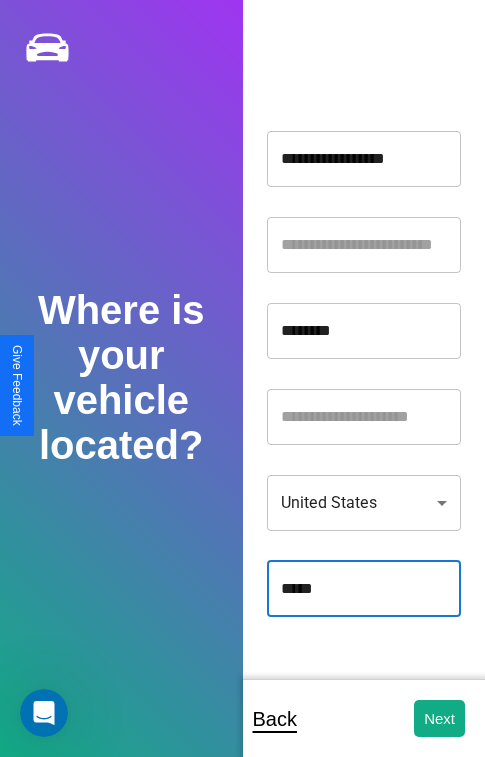 type on "*****" 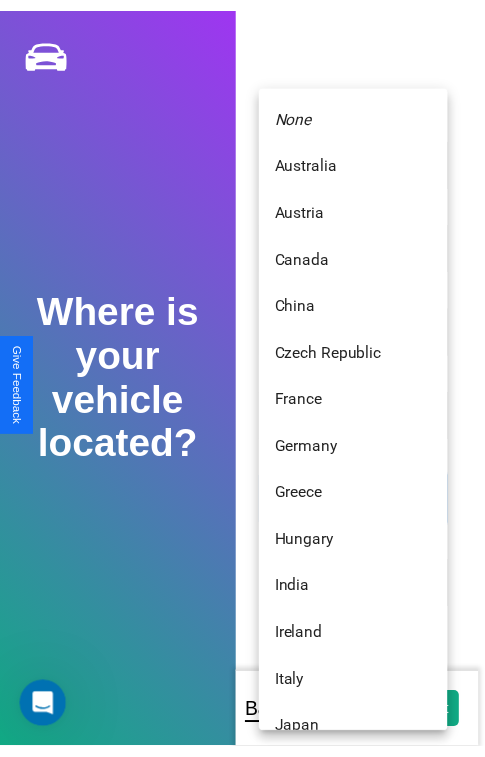 scroll, scrollTop: 440, scrollLeft: 0, axis: vertical 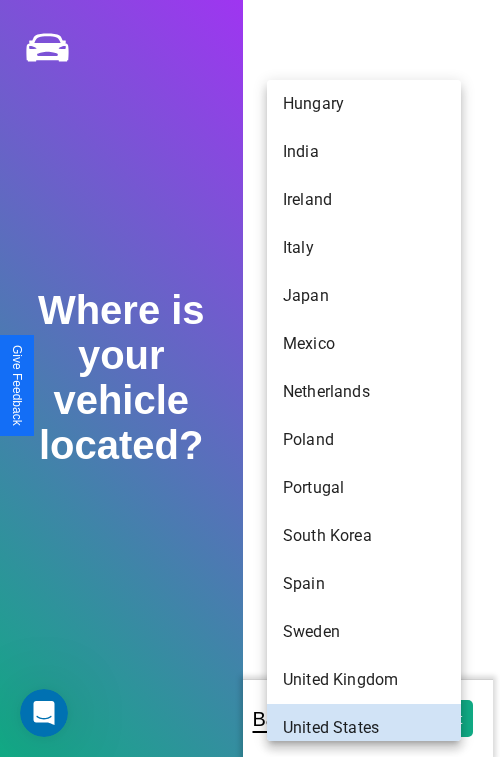 click on "Hungary" at bounding box center (364, 104) 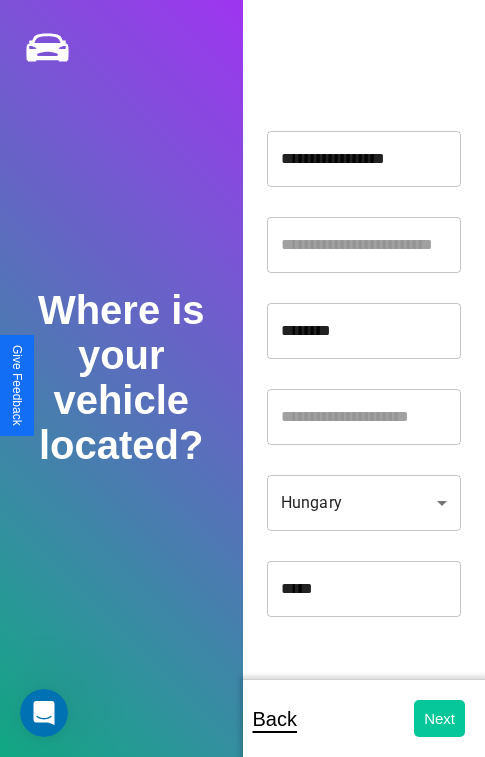 click on "Next" at bounding box center [439, 718] 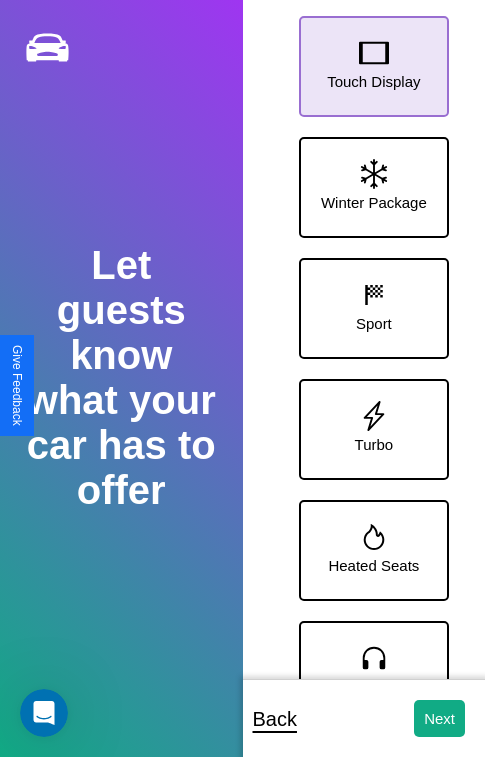 click 